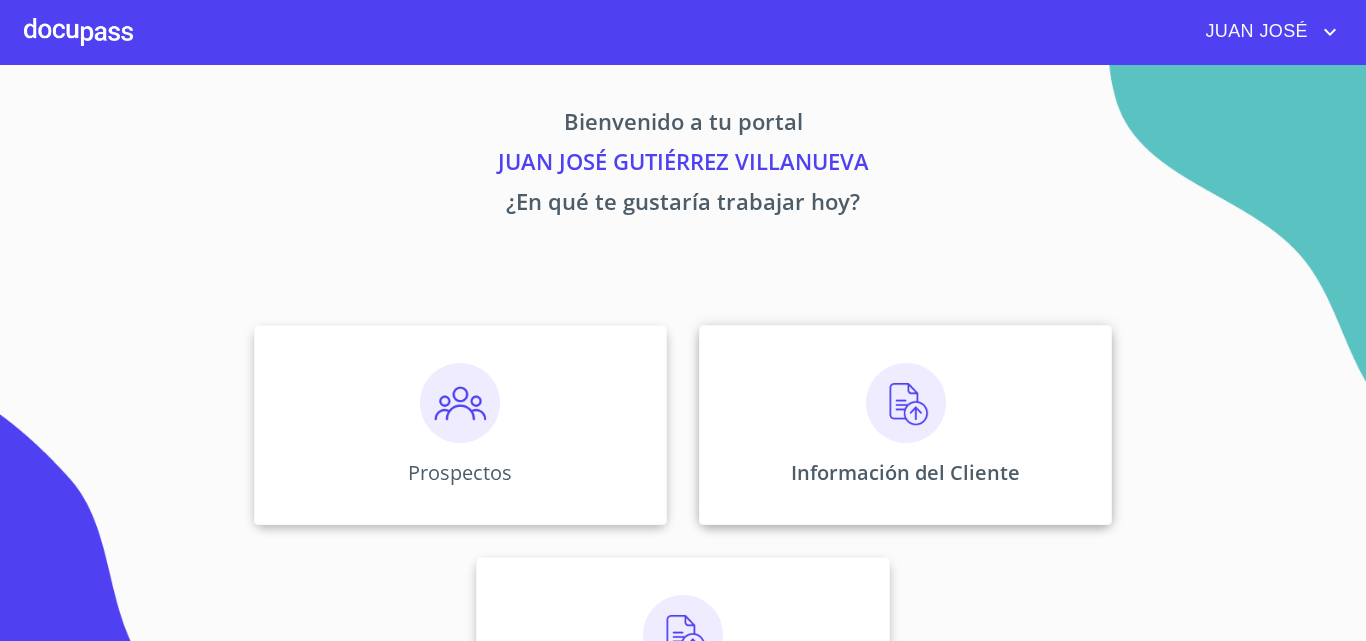 scroll, scrollTop: 0, scrollLeft: 0, axis: both 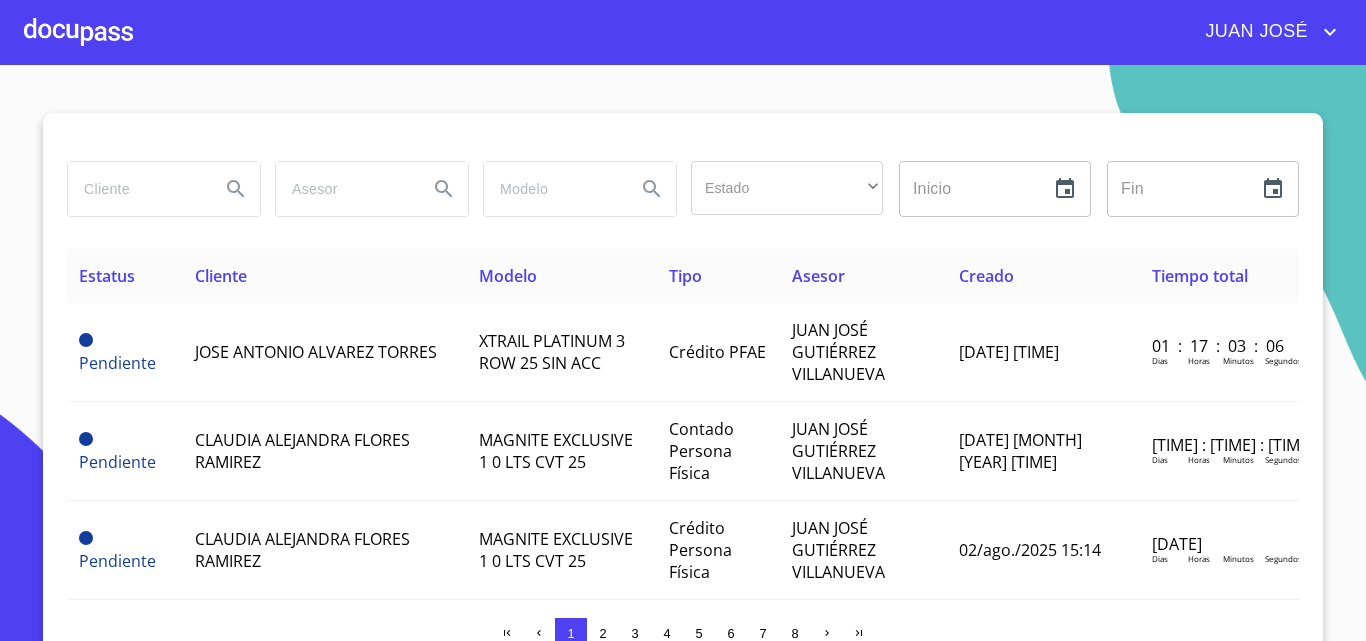 click at bounding box center [136, 189] 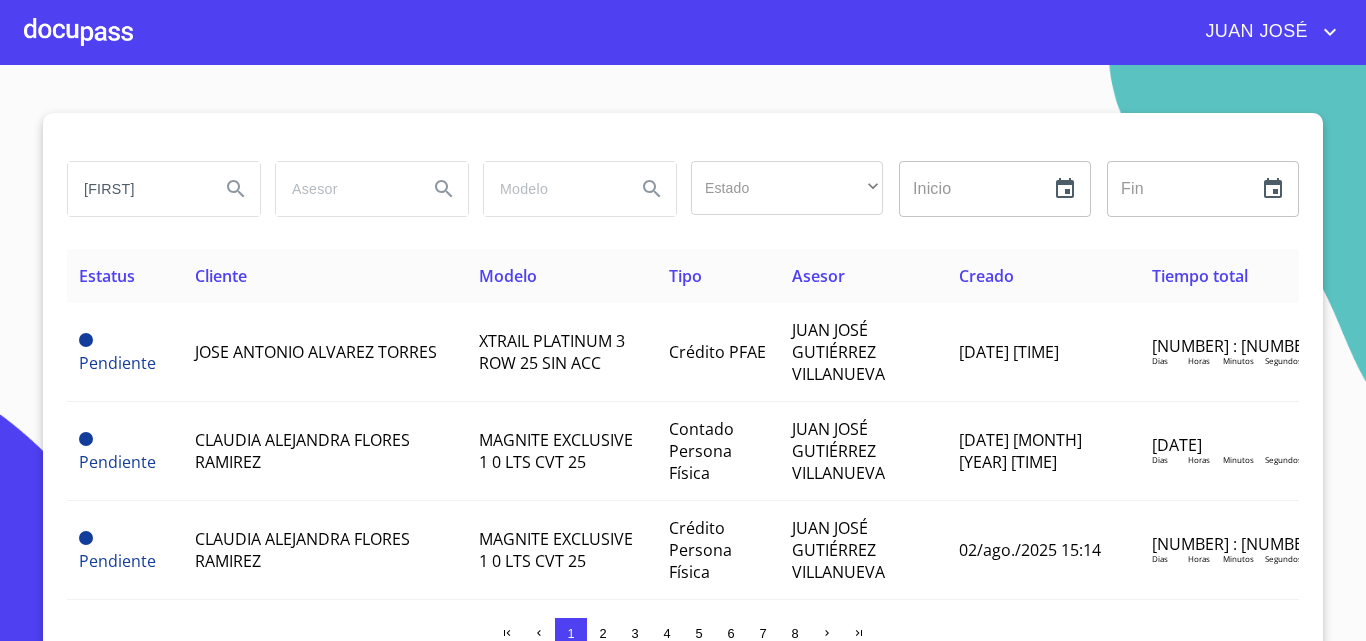 type on "[FIRST]" 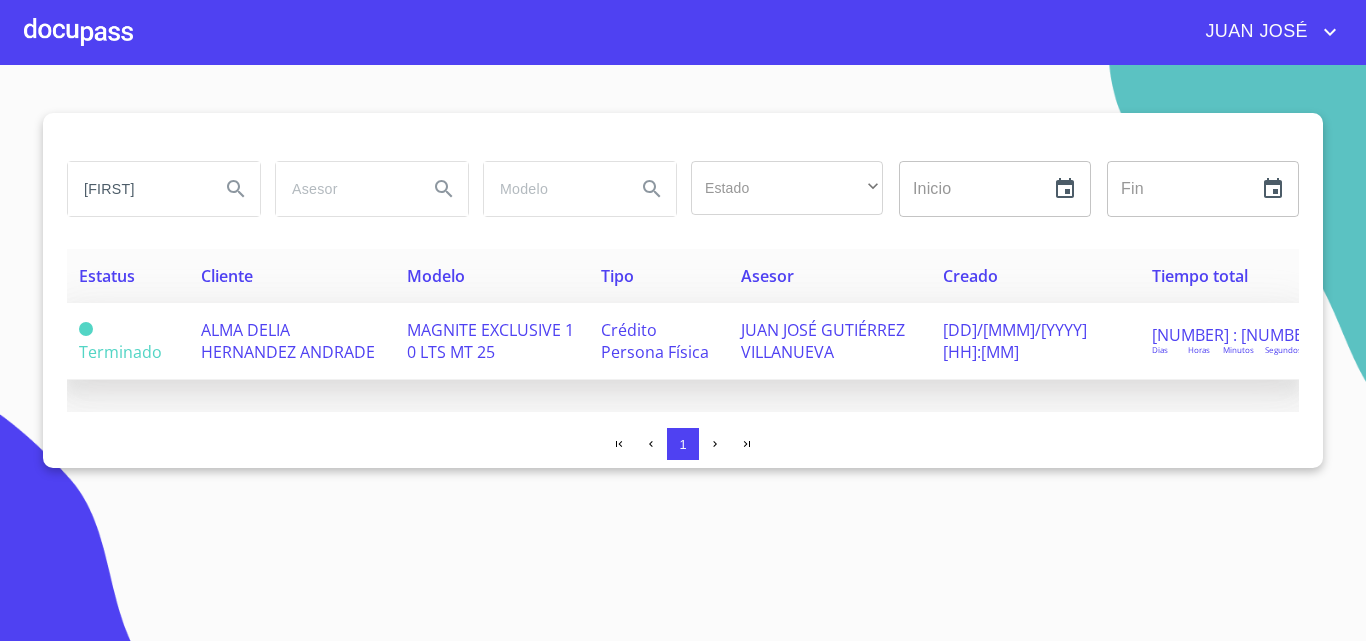 click on "ALMA DELIA HERNANDEZ ANDRADE" at bounding box center [292, 341] 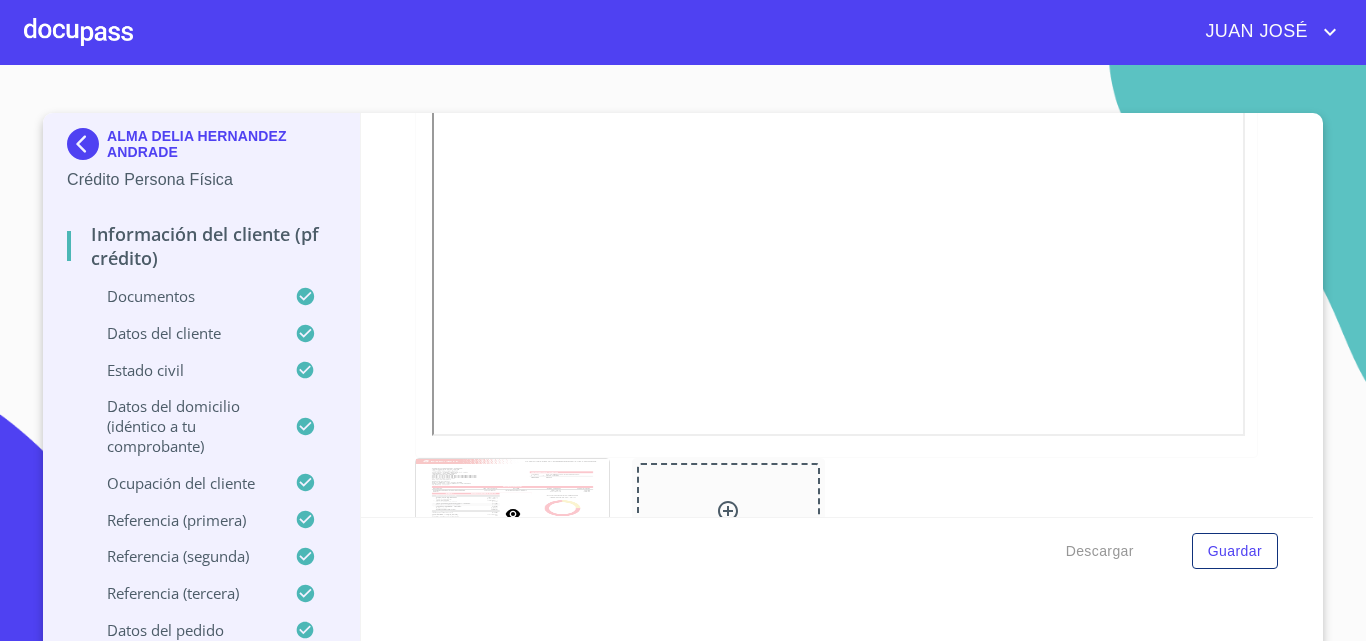 scroll, scrollTop: 2979, scrollLeft: 0, axis: vertical 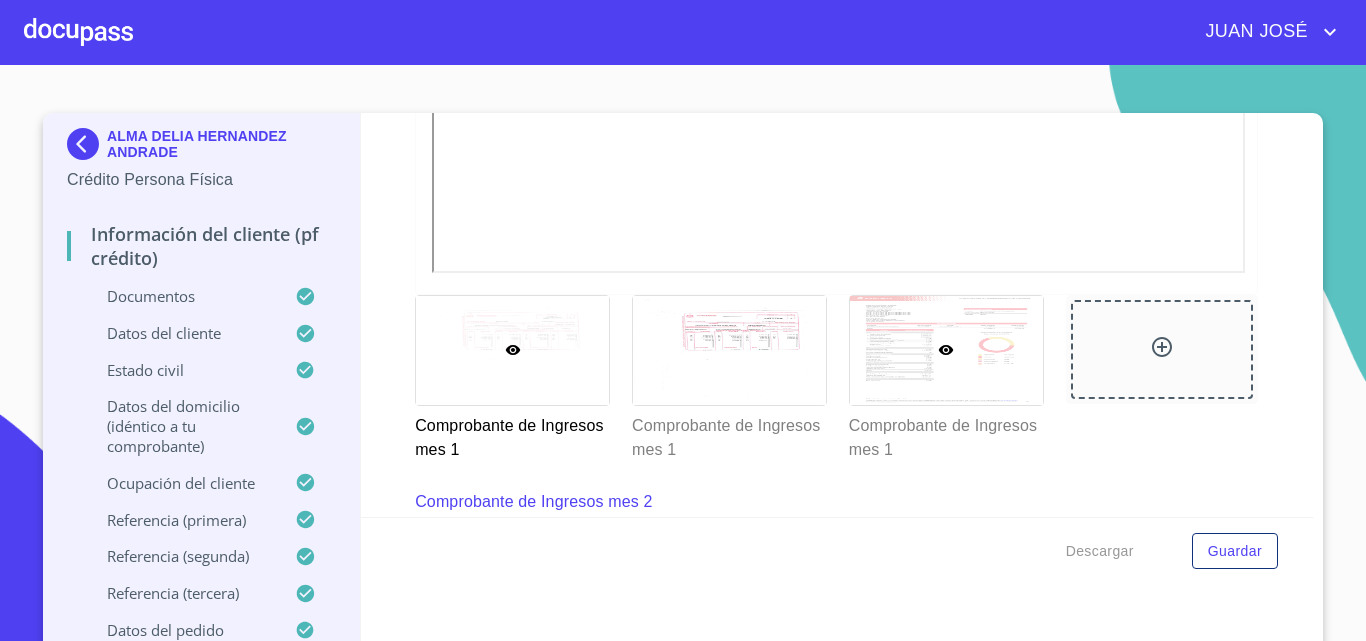 click at bounding box center (946, 350) 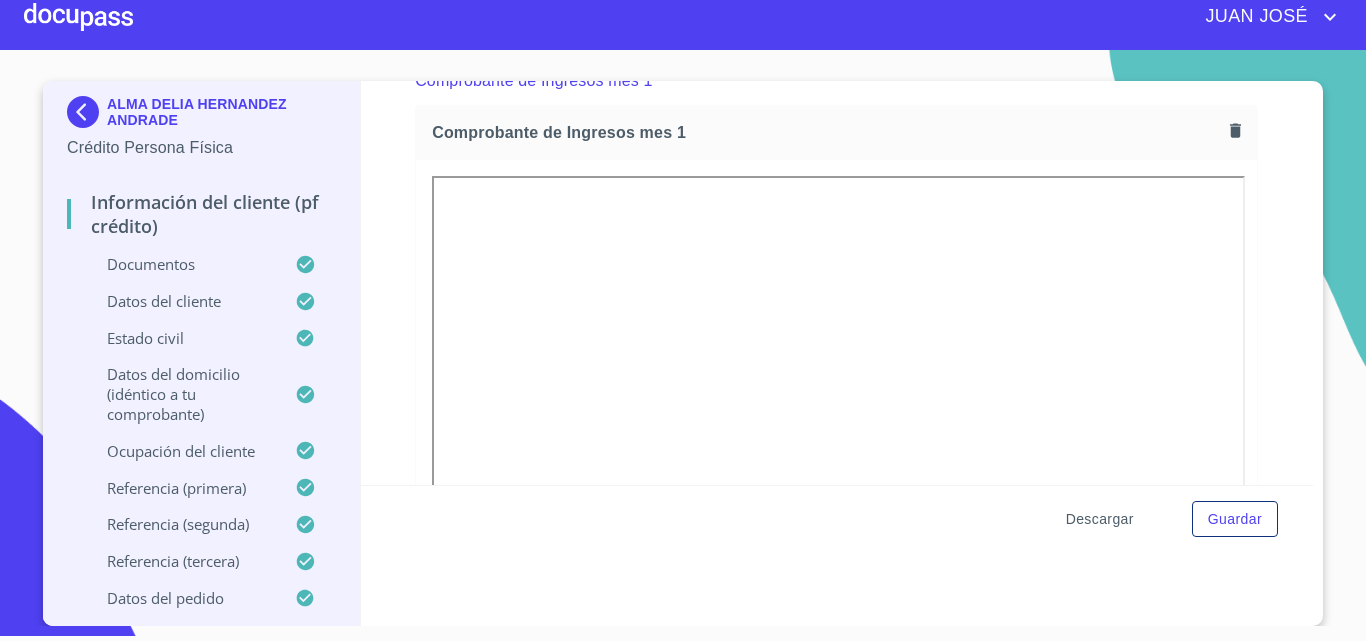 click on "Descargar" at bounding box center [1100, 519] 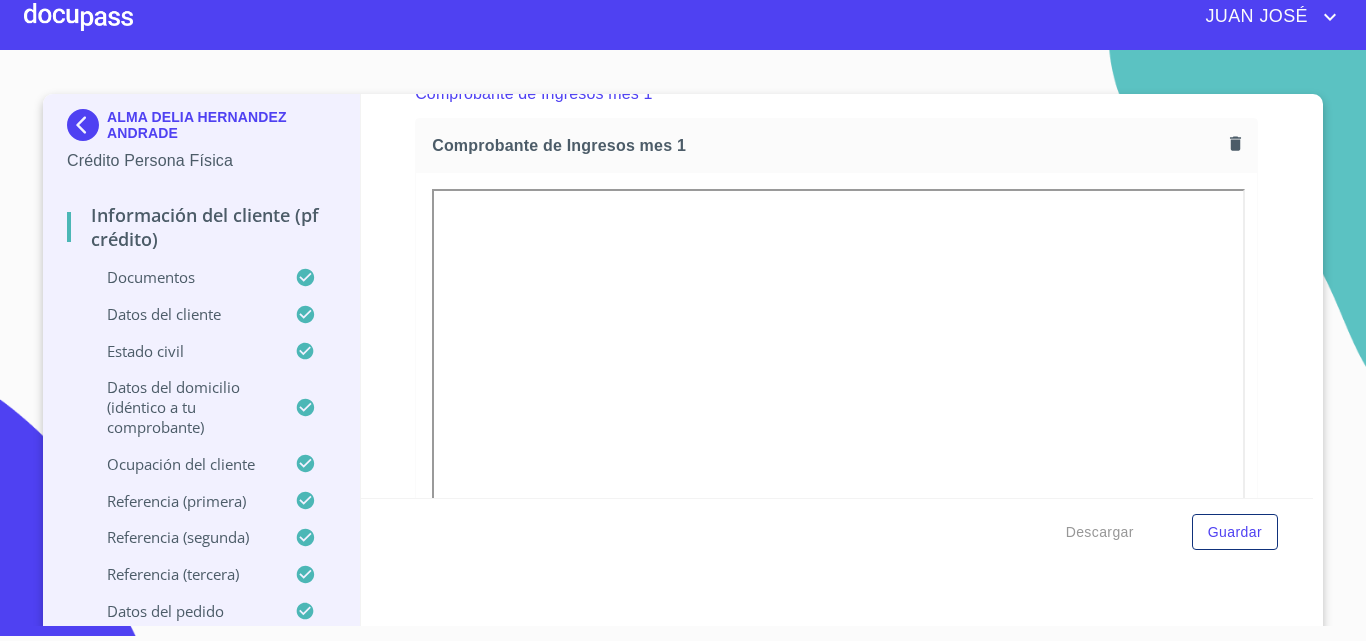scroll, scrollTop: 0, scrollLeft: 0, axis: both 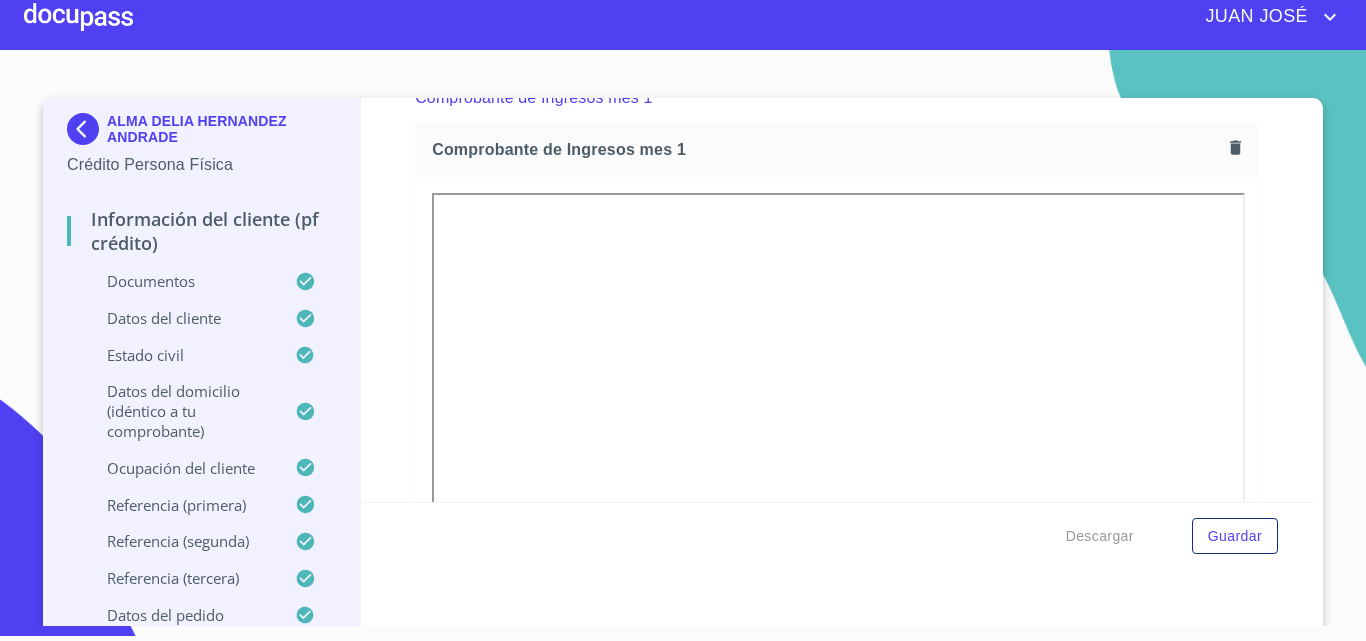 click at bounding box center (87, 129) 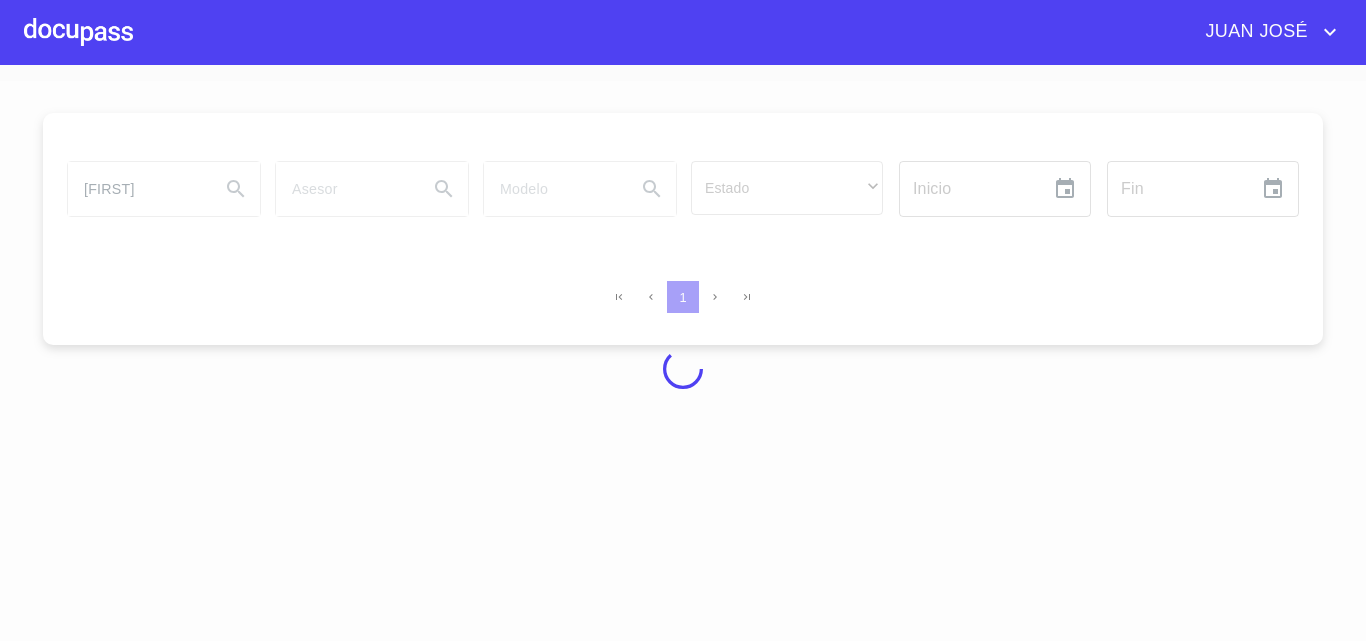 scroll, scrollTop: 0, scrollLeft: 0, axis: both 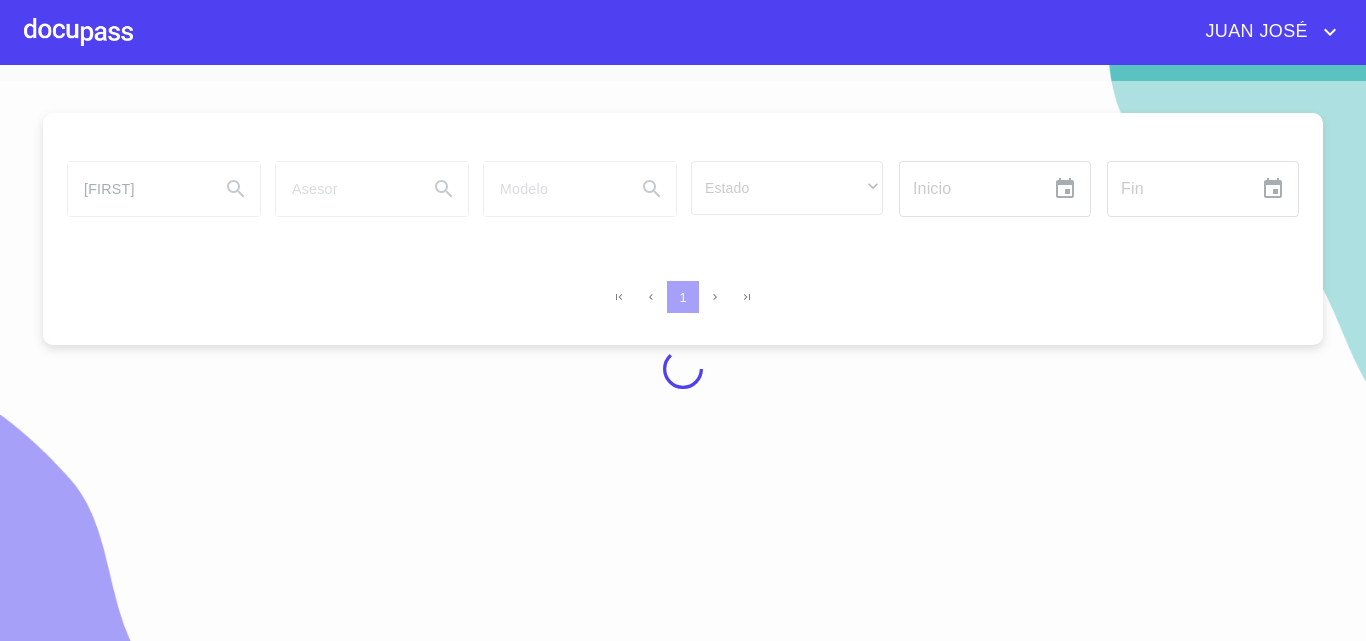 click at bounding box center (683, 369) 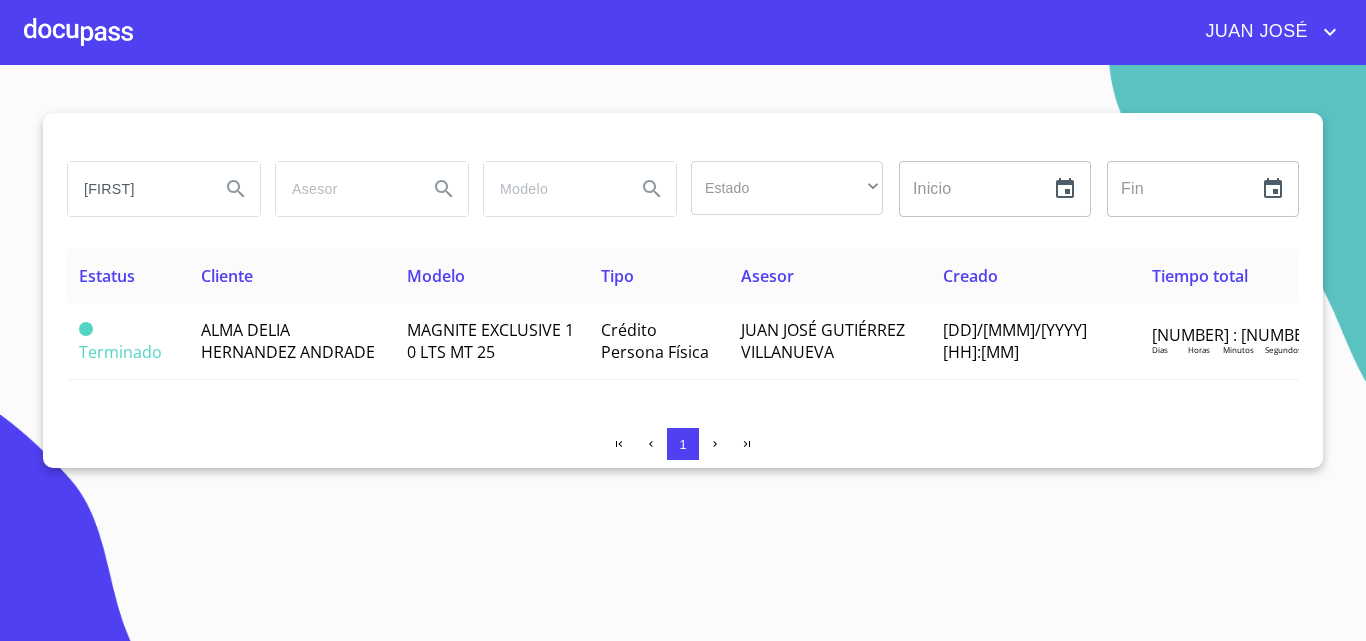 click on "[FIRST]" at bounding box center [136, 189] 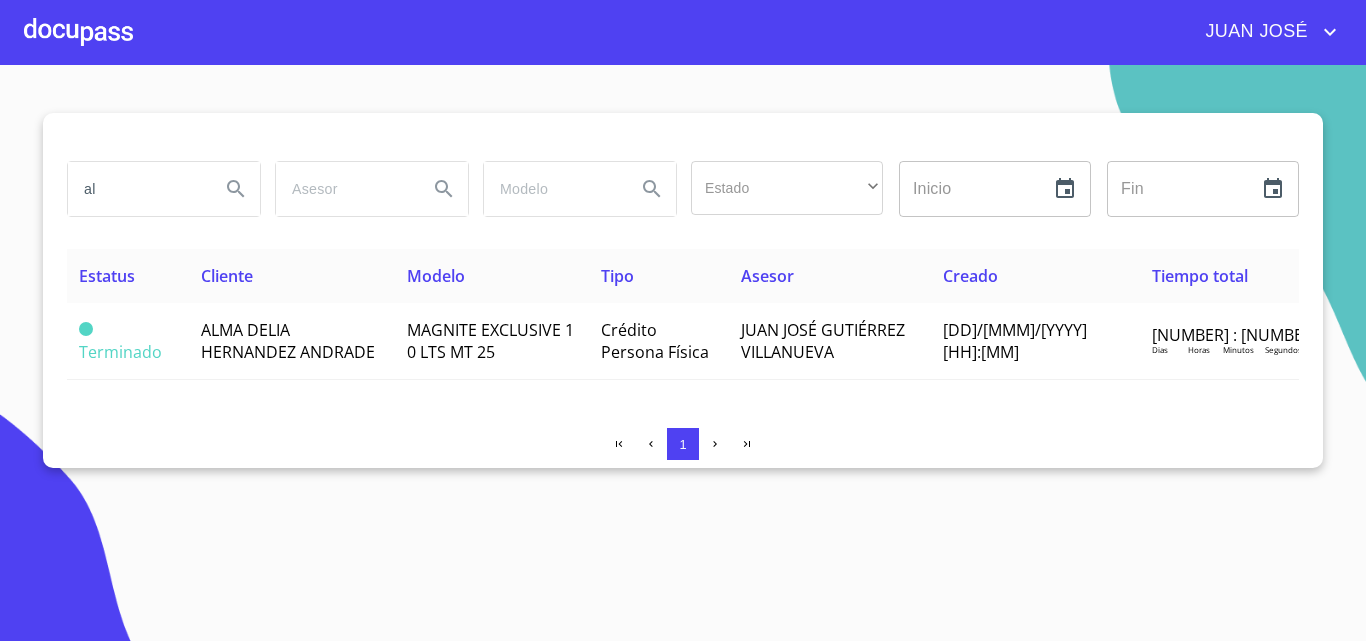 type on "a" 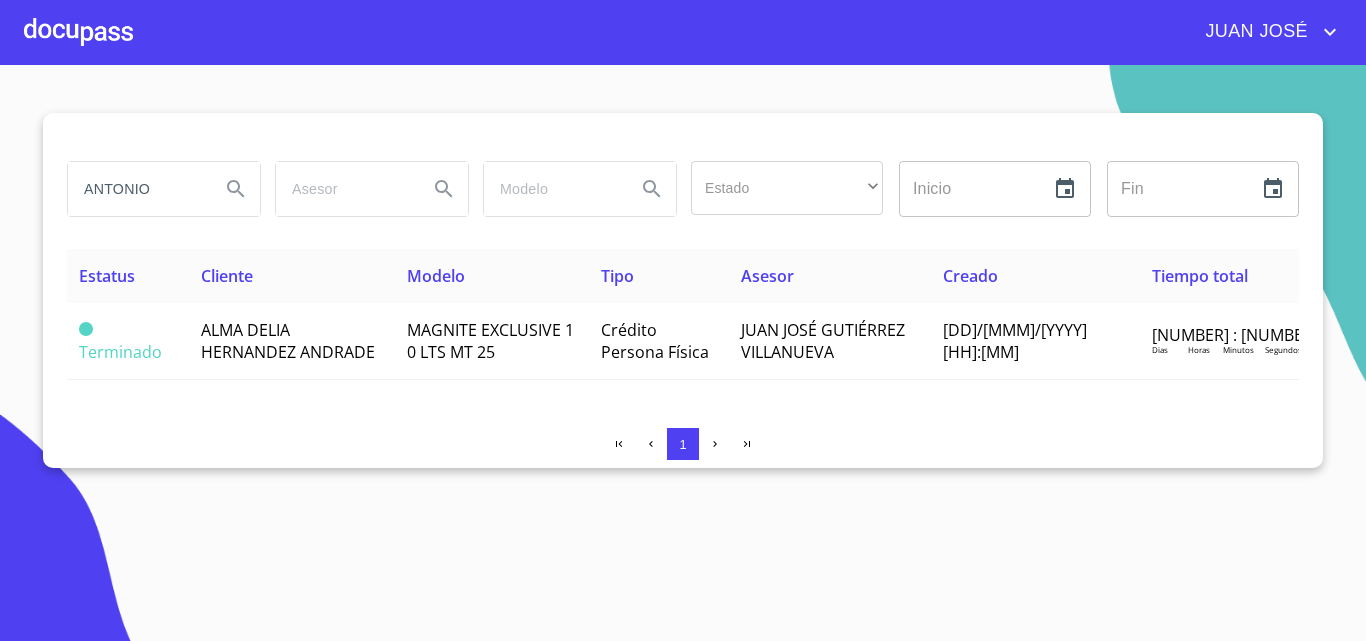 type on "ANTONIO" 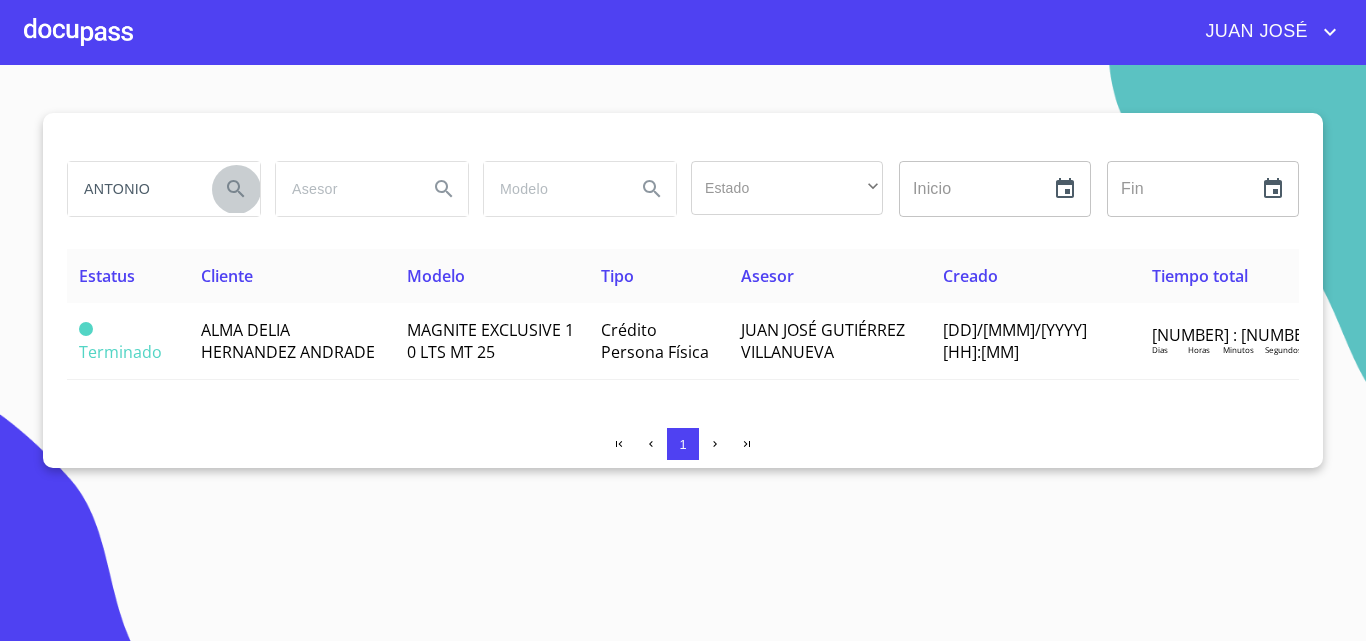 click 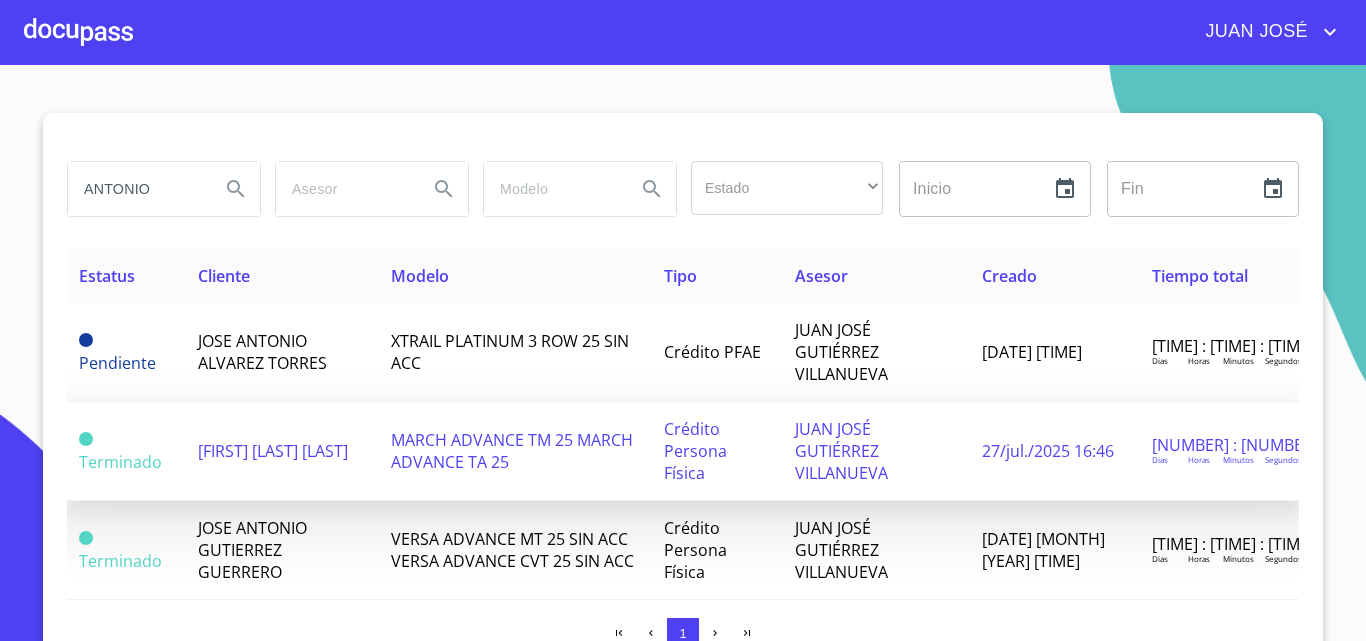 click on "[FIRST] [LAST] [LAST]" at bounding box center (273, 451) 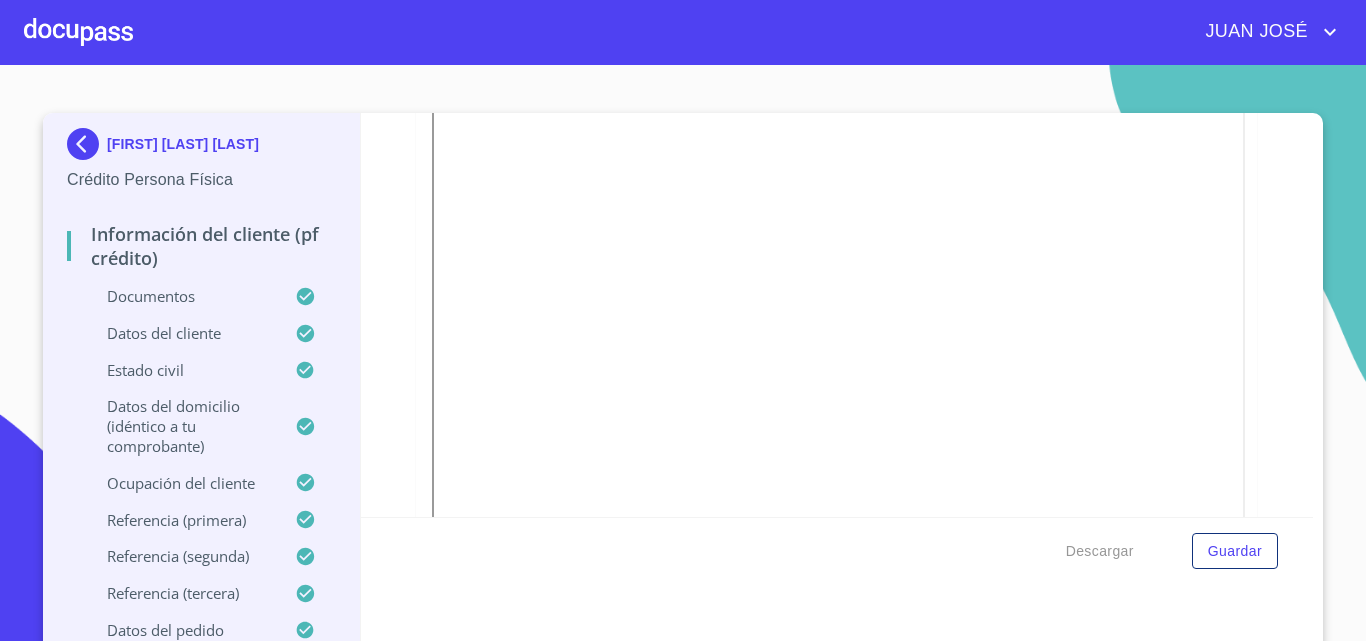 scroll, scrollTop: 0, scrollLeft: 0, axis: both 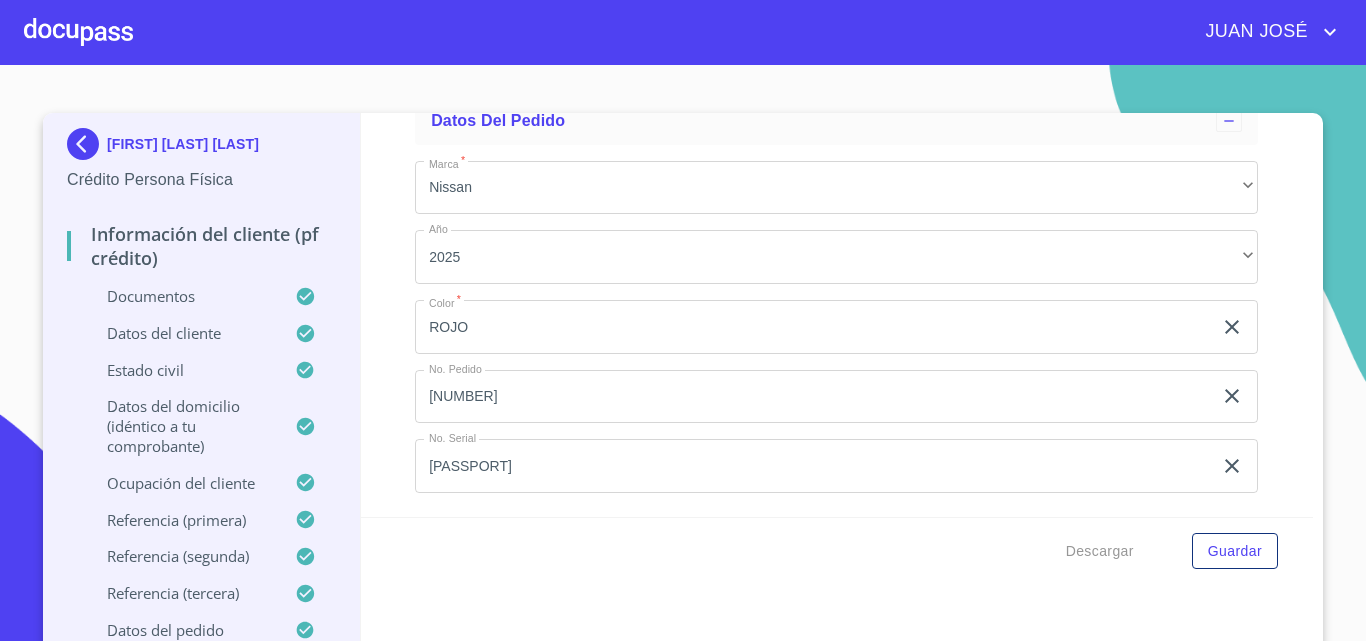 click at bounding box center (78, 32) 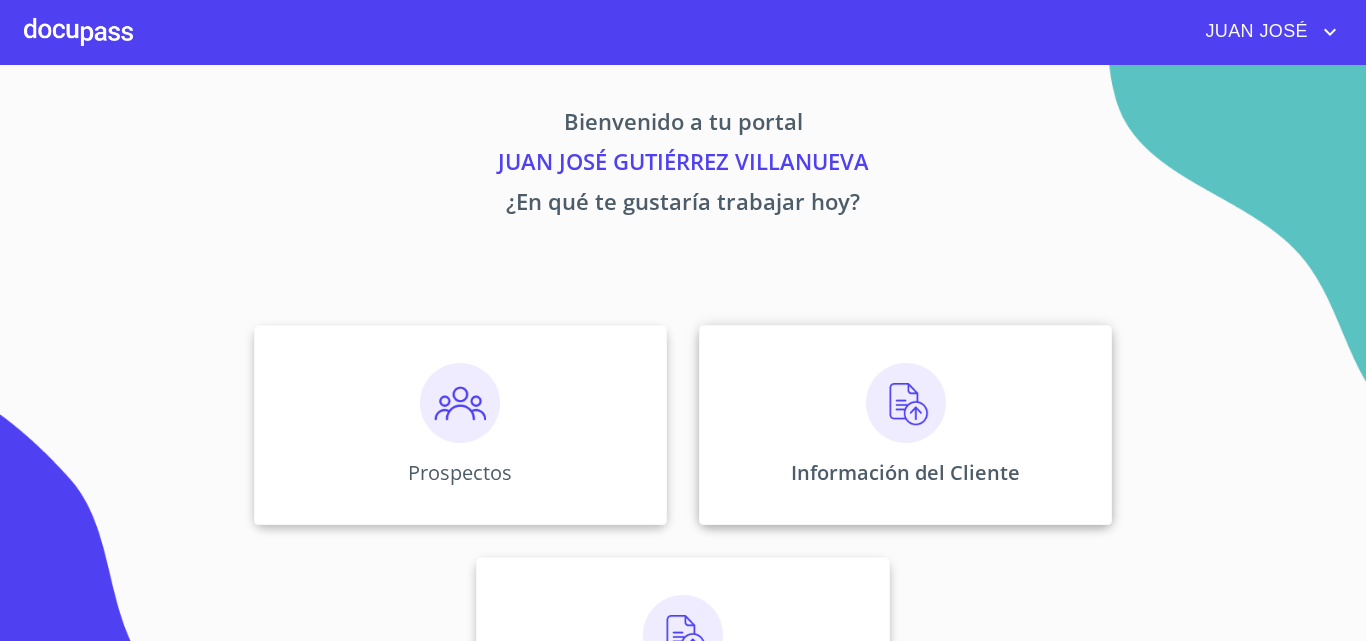 click on "Información del Cliente" at bounding box center [905, 425] 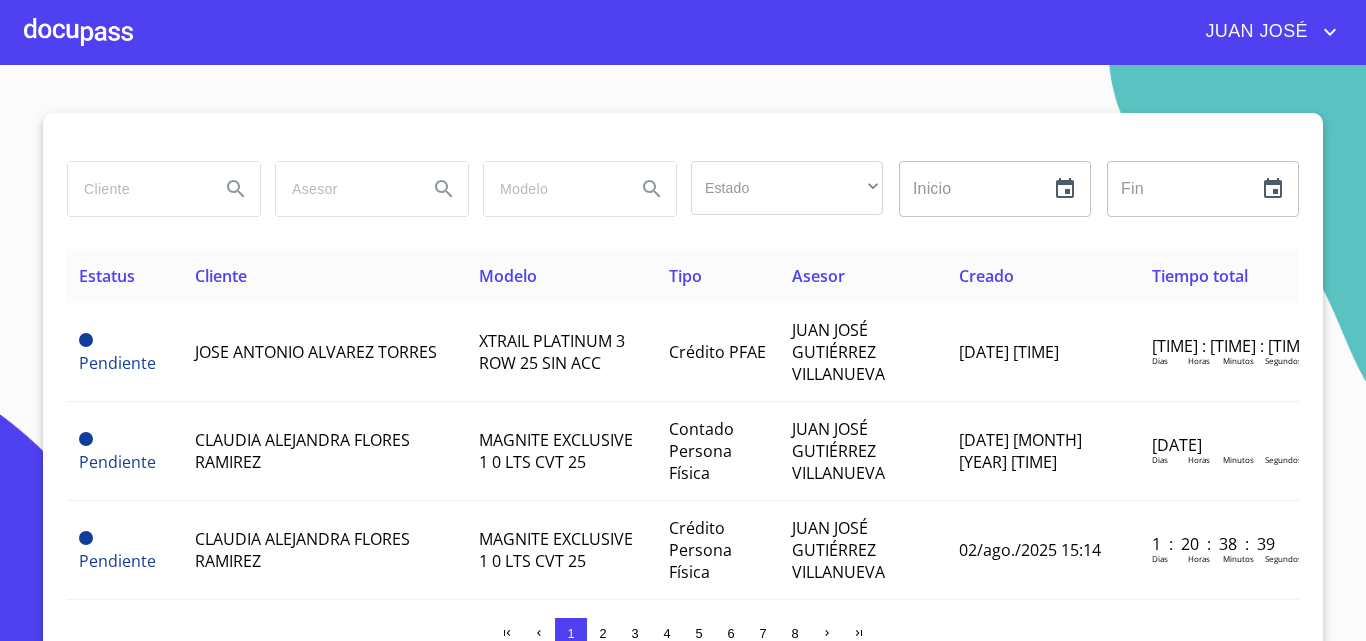 click at bounding box center (136, 189) 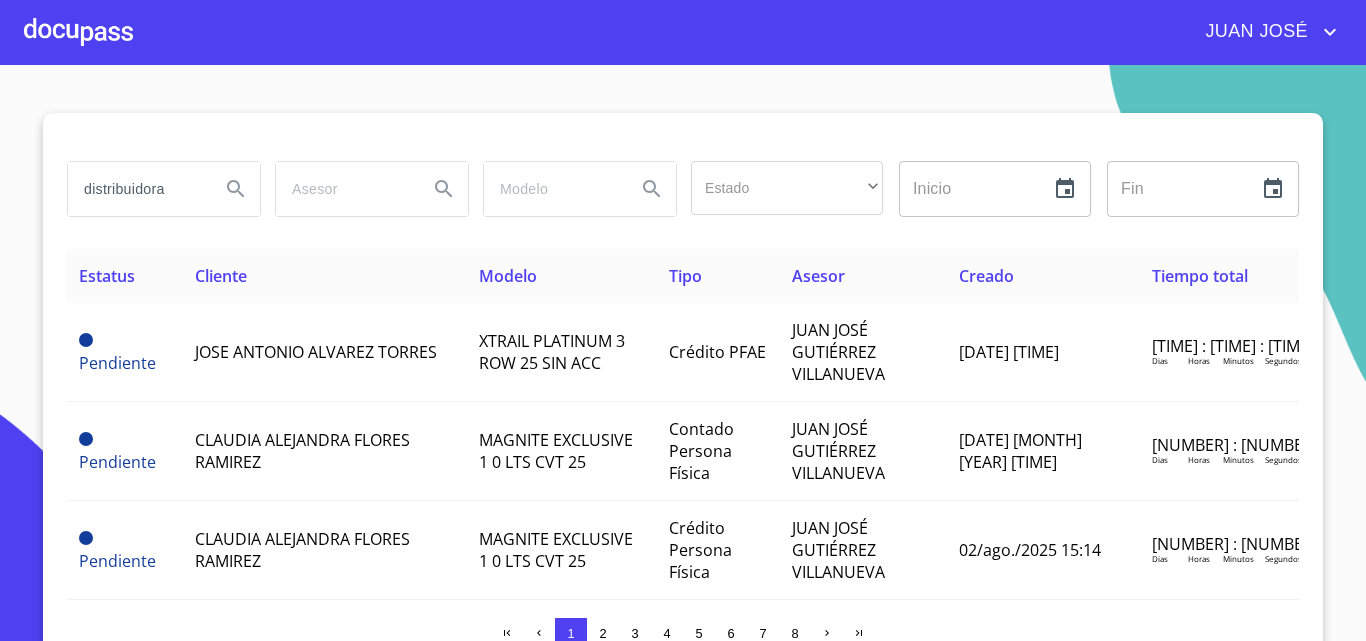 type on "distribuidora" 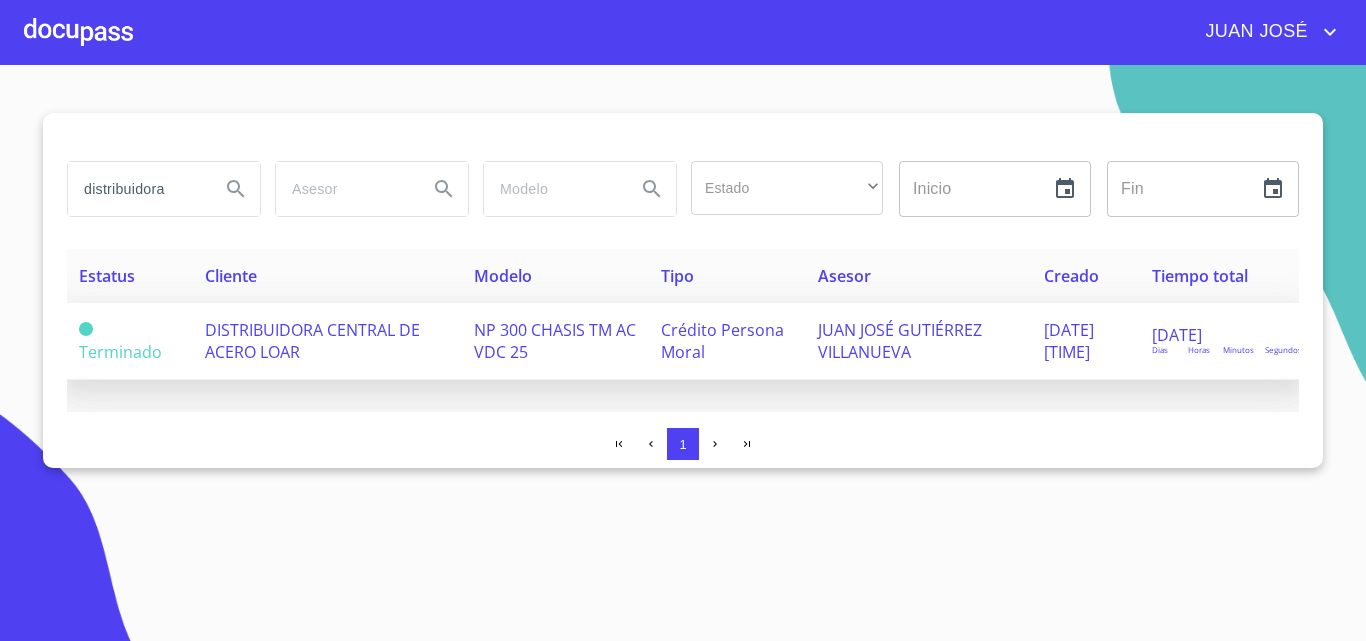 click on "DISTRIBUIDORA CENTRAL DE ACERO LOAR" at bounding box center (312, 341) 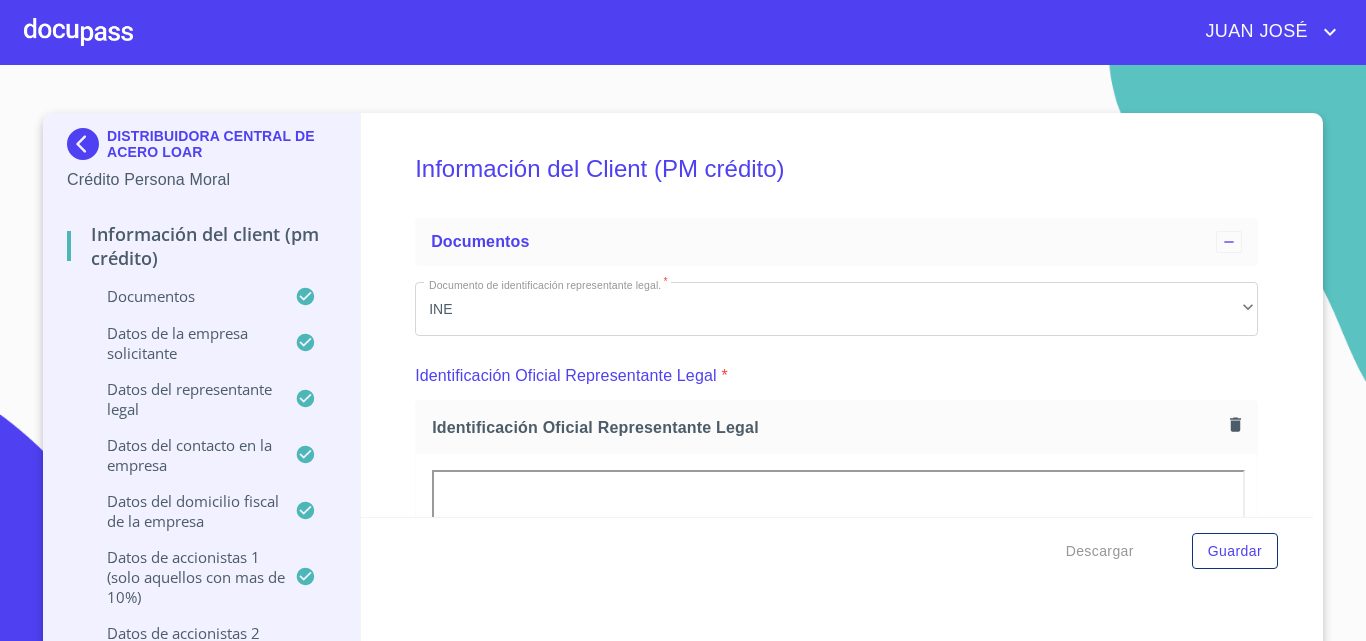 scroll, scrollTop: 0, scrollLeft: 0, axis: both 